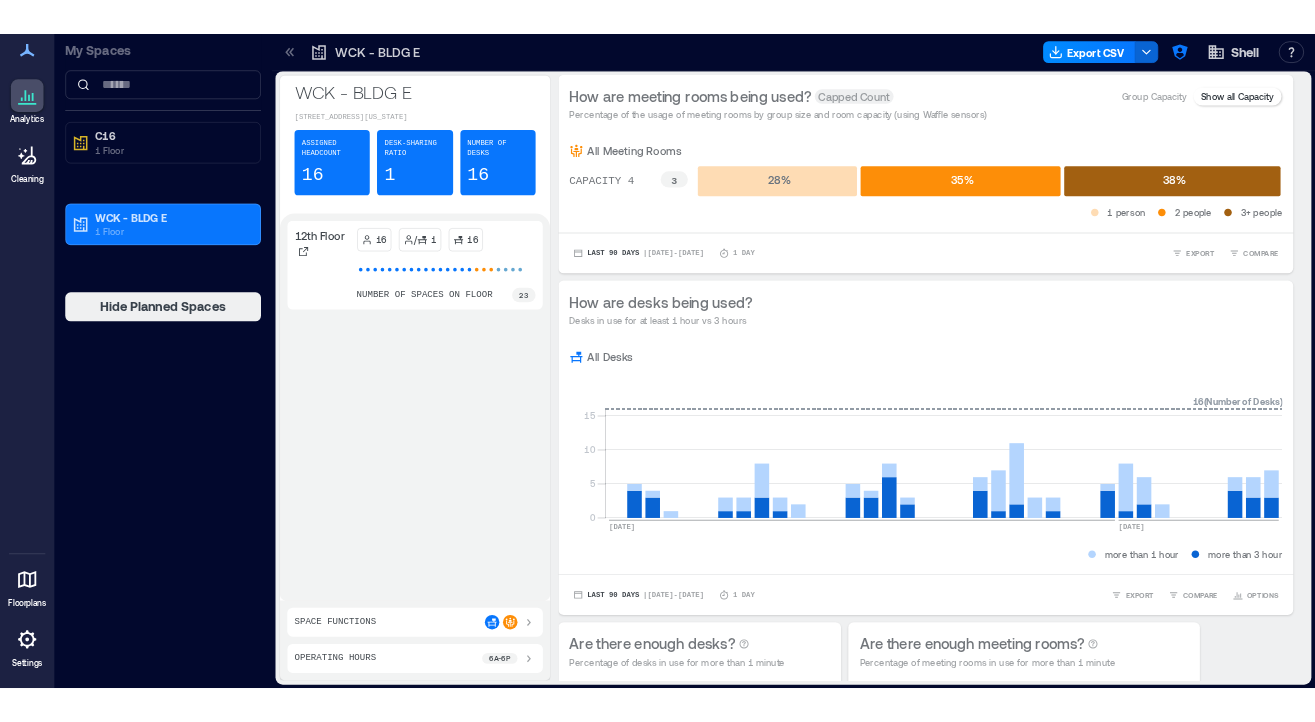 scroll, scrollTop: 0, scrollLeft: 0, axis: both 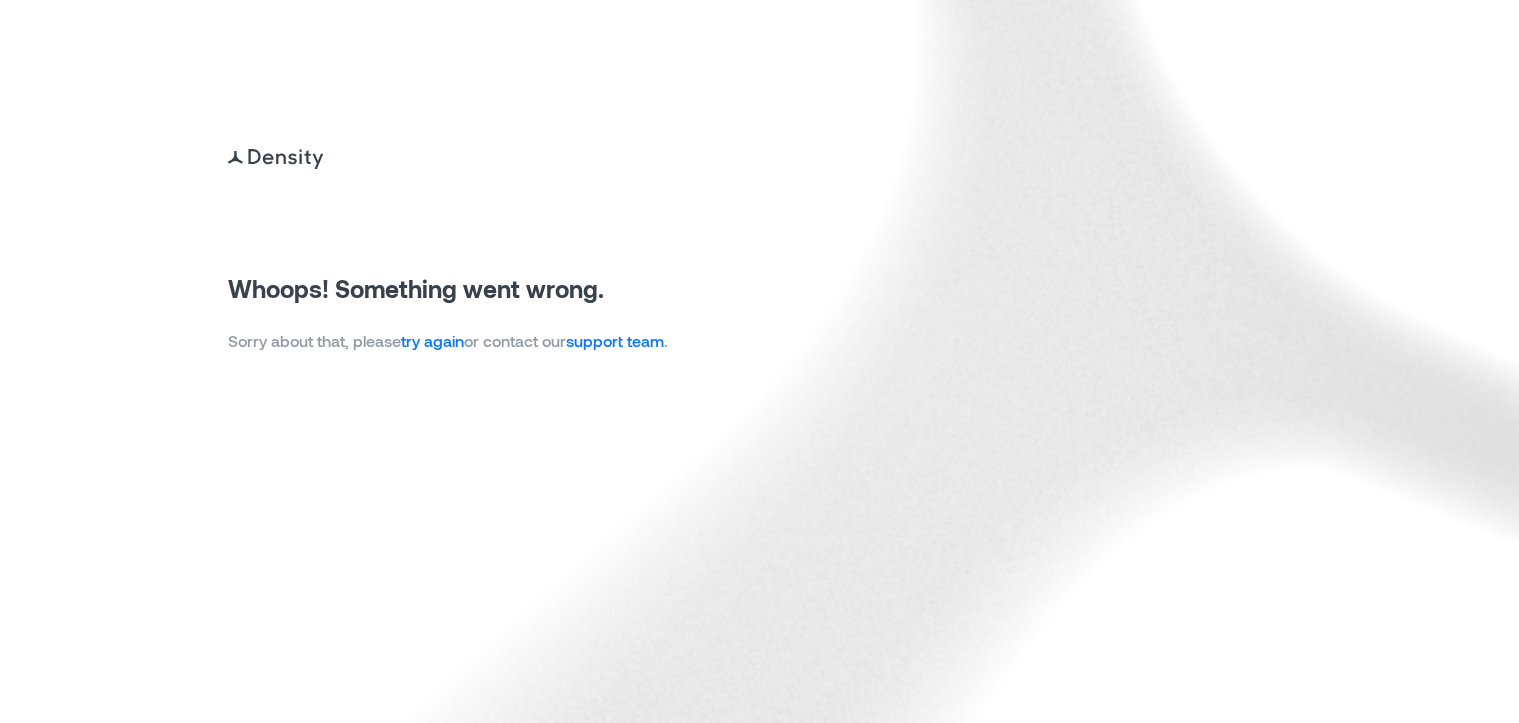 click on "try again" at bounding box center [432, 340] 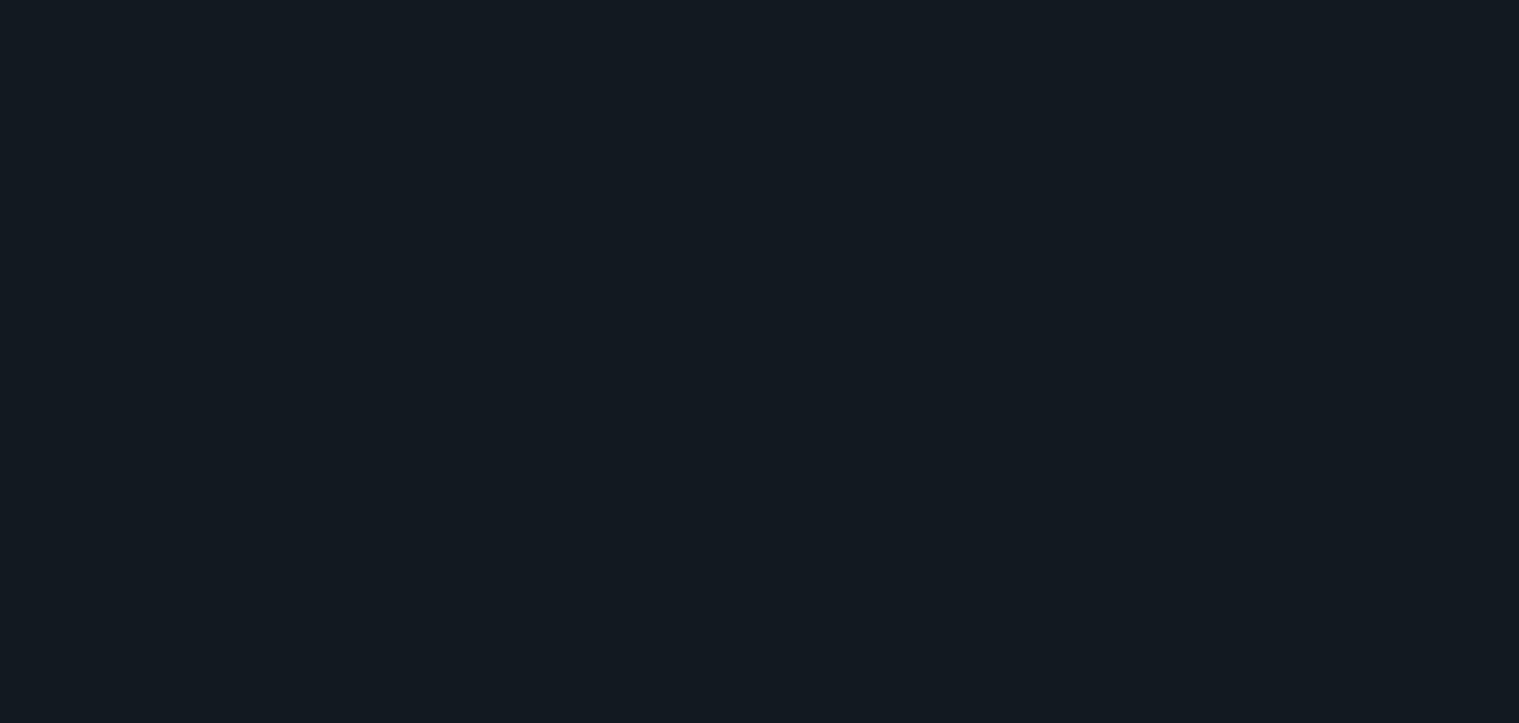 scroll, scrollTop: 0, scrollLeft: 0, axis: both 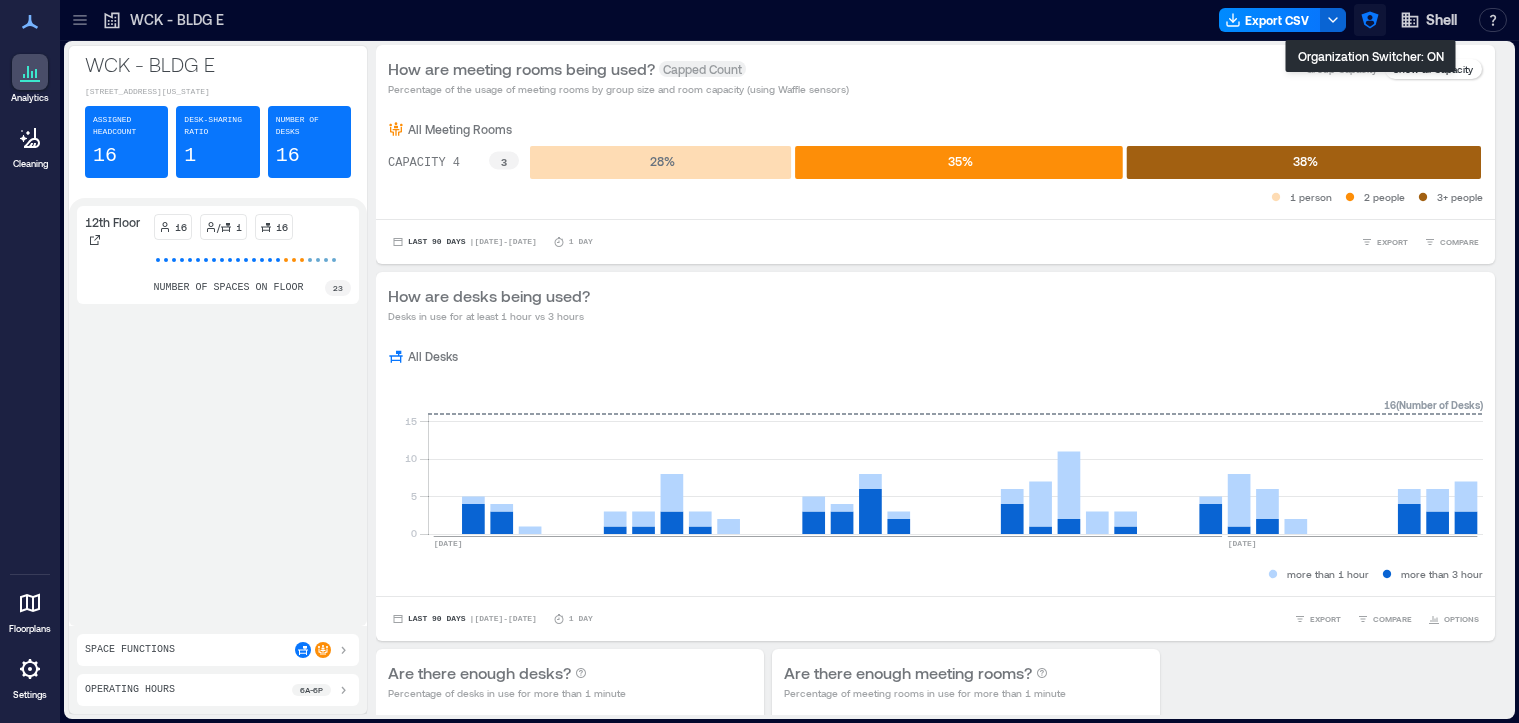 click 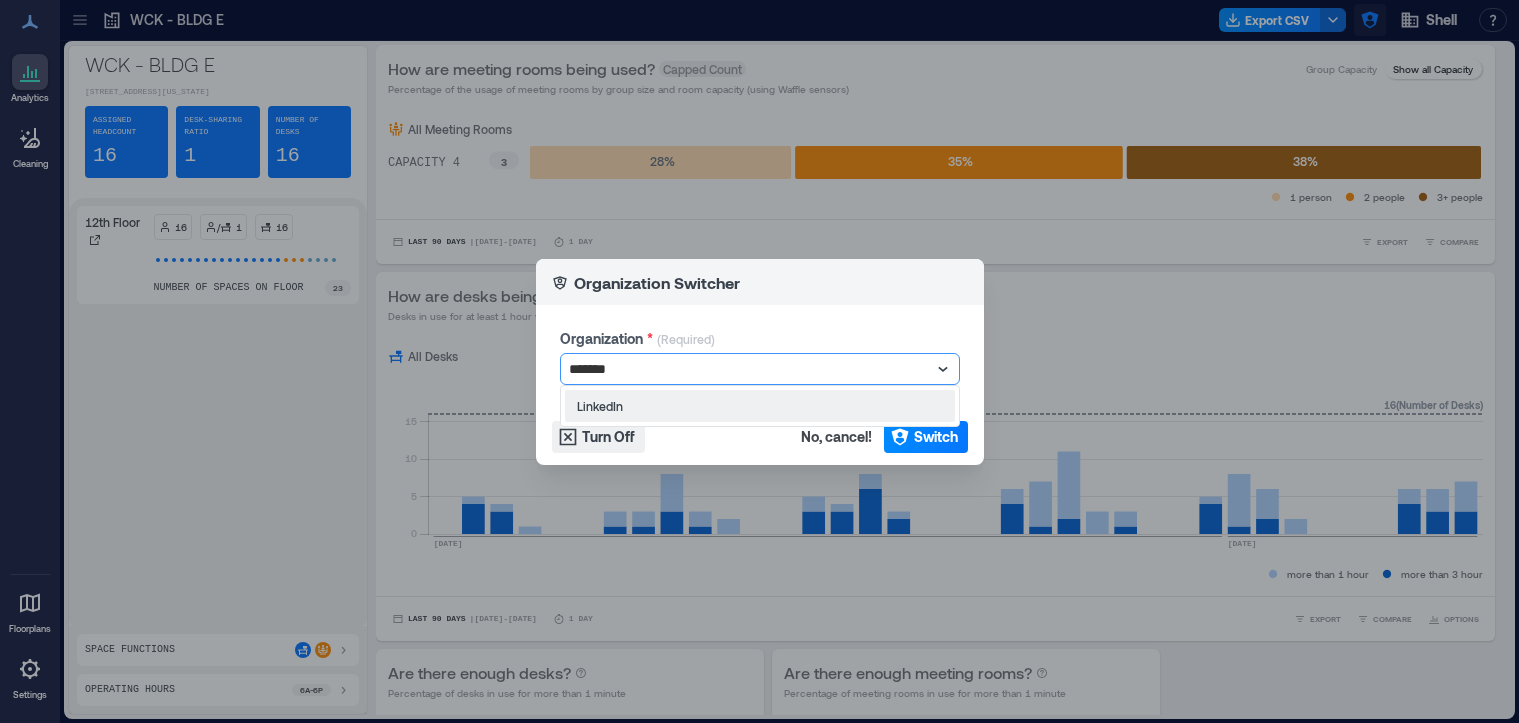 type on "********" 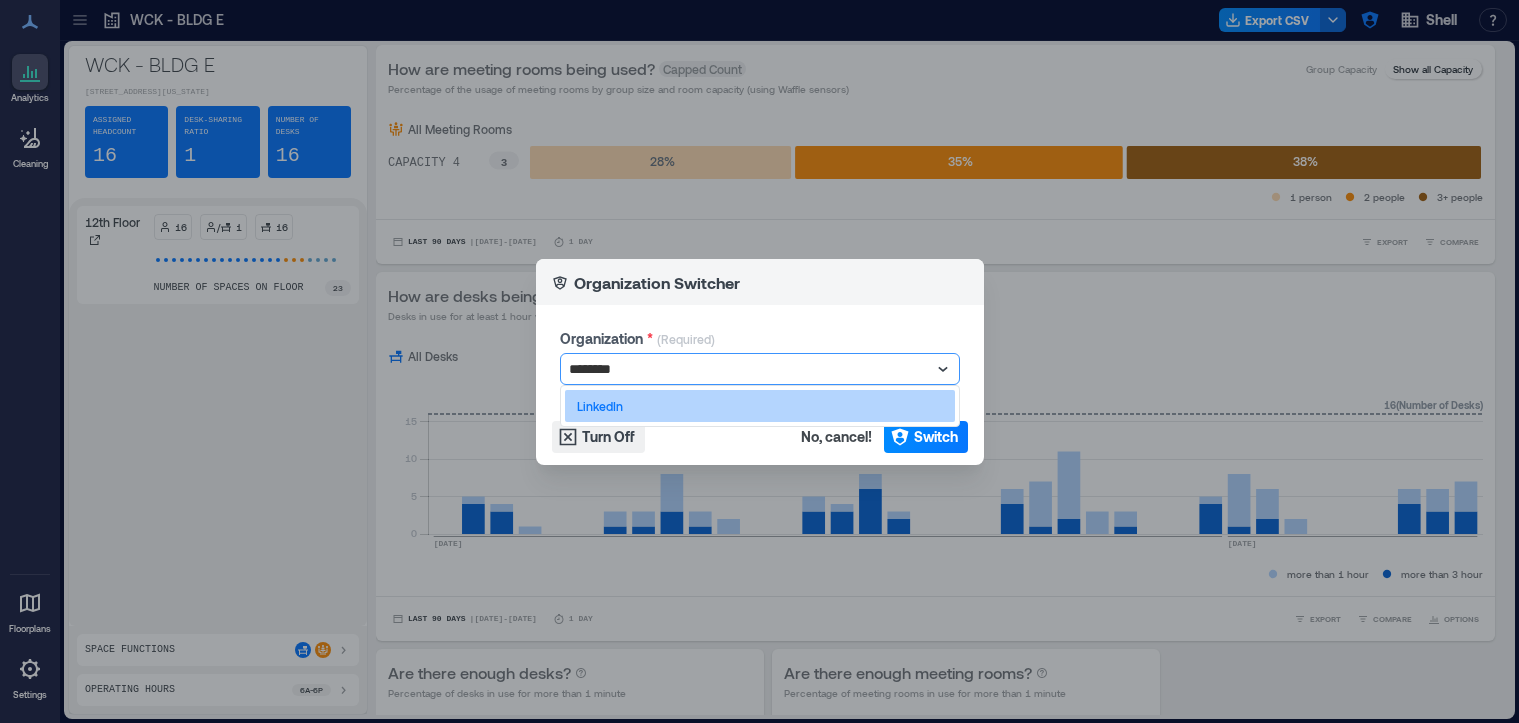 click on "LinkedIn" at bounding box center [760, 406] 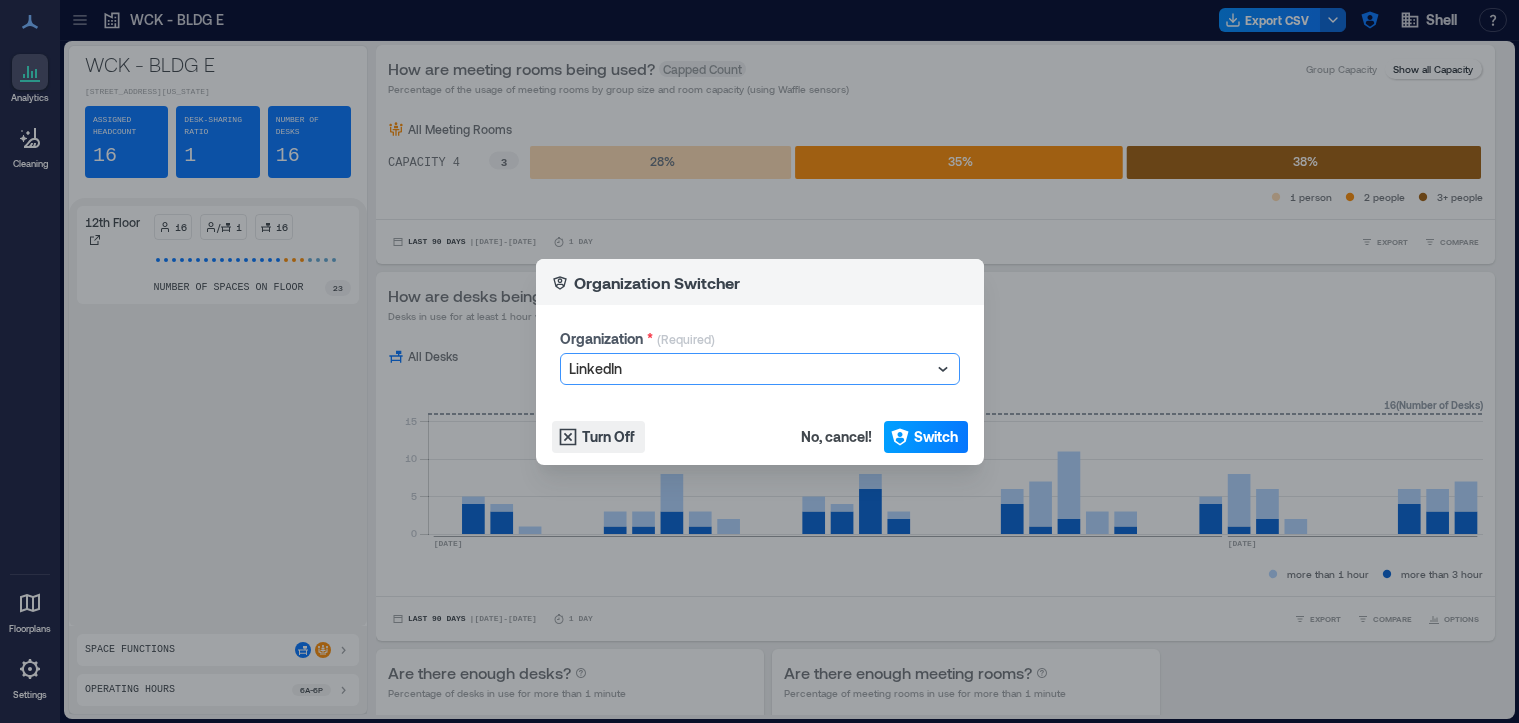 click on "Switch" at bounding box center [936, 437] 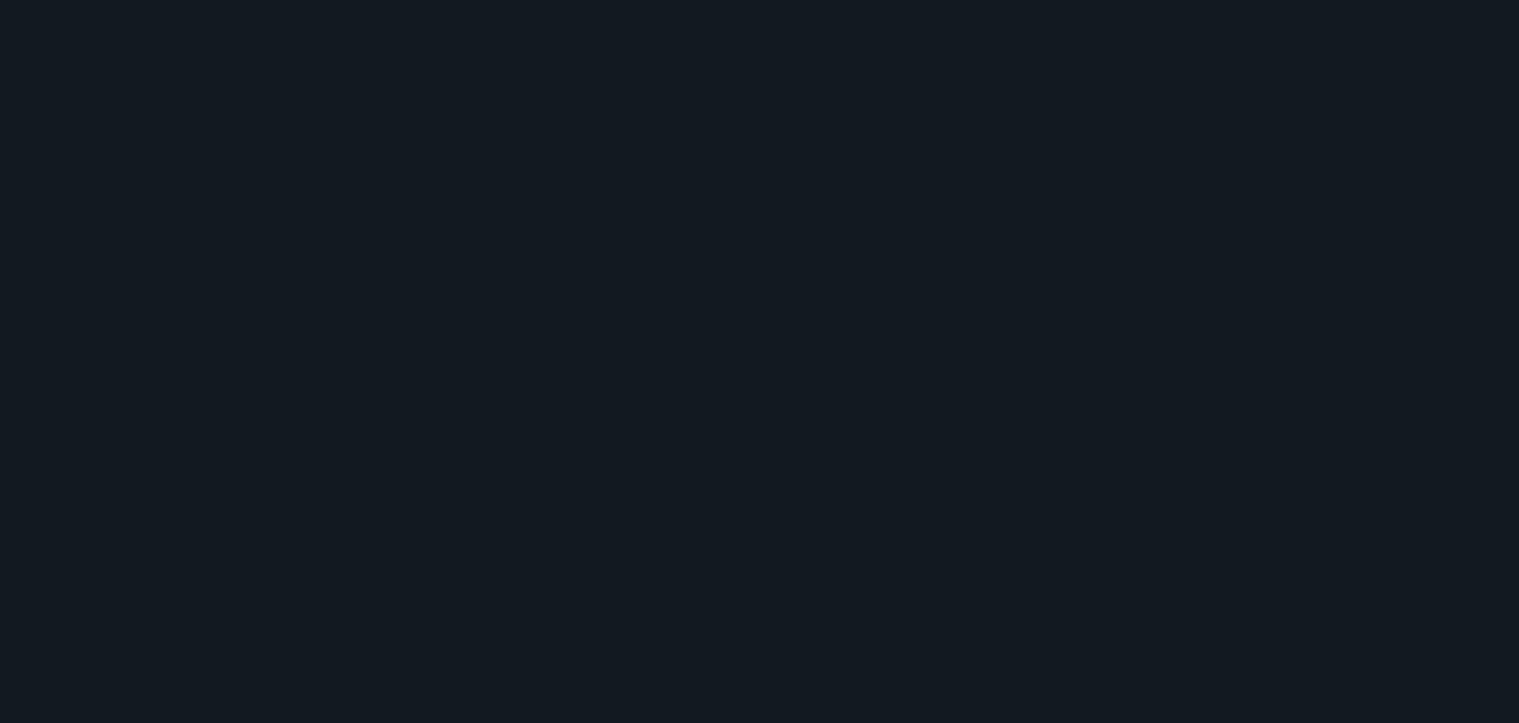 scroll, scrollTop: 0, scrollLeft: 0, axis: both 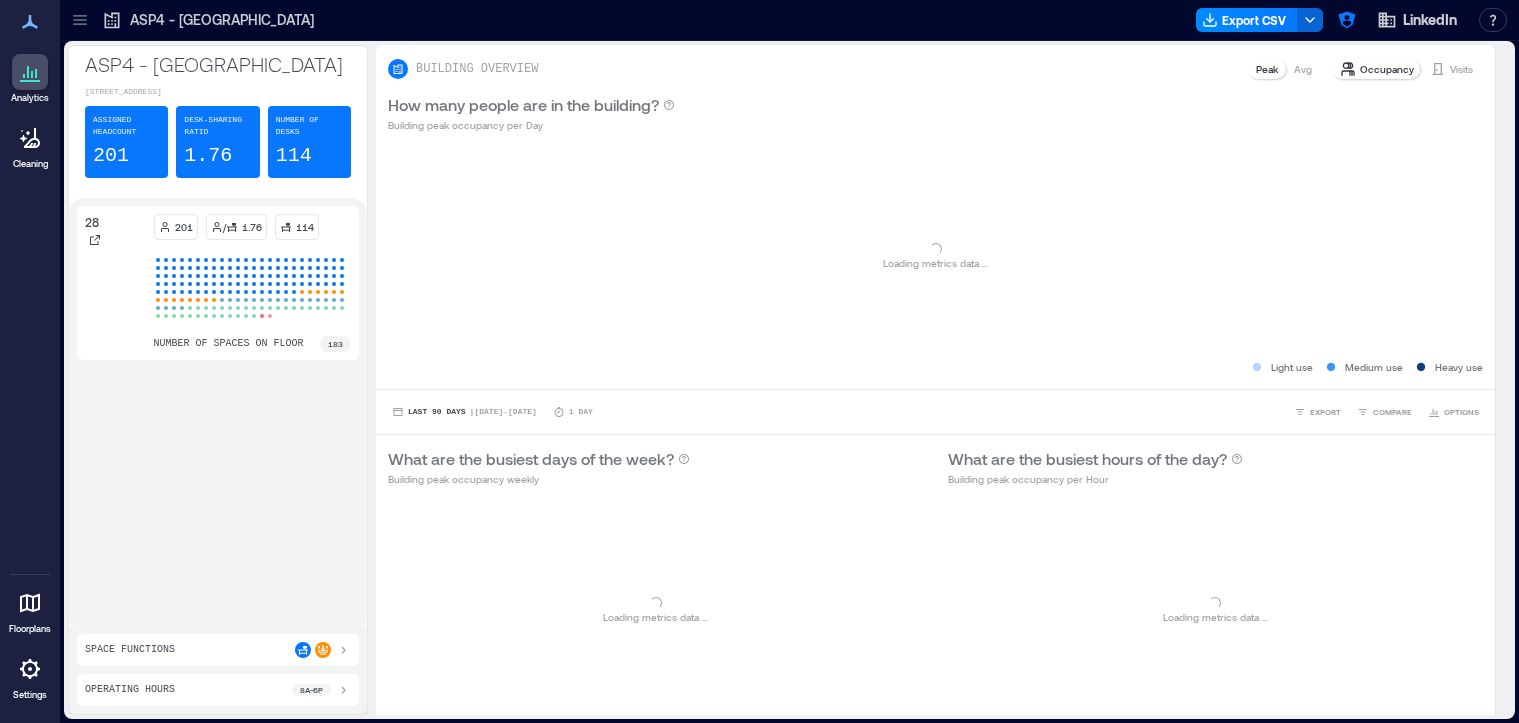 click 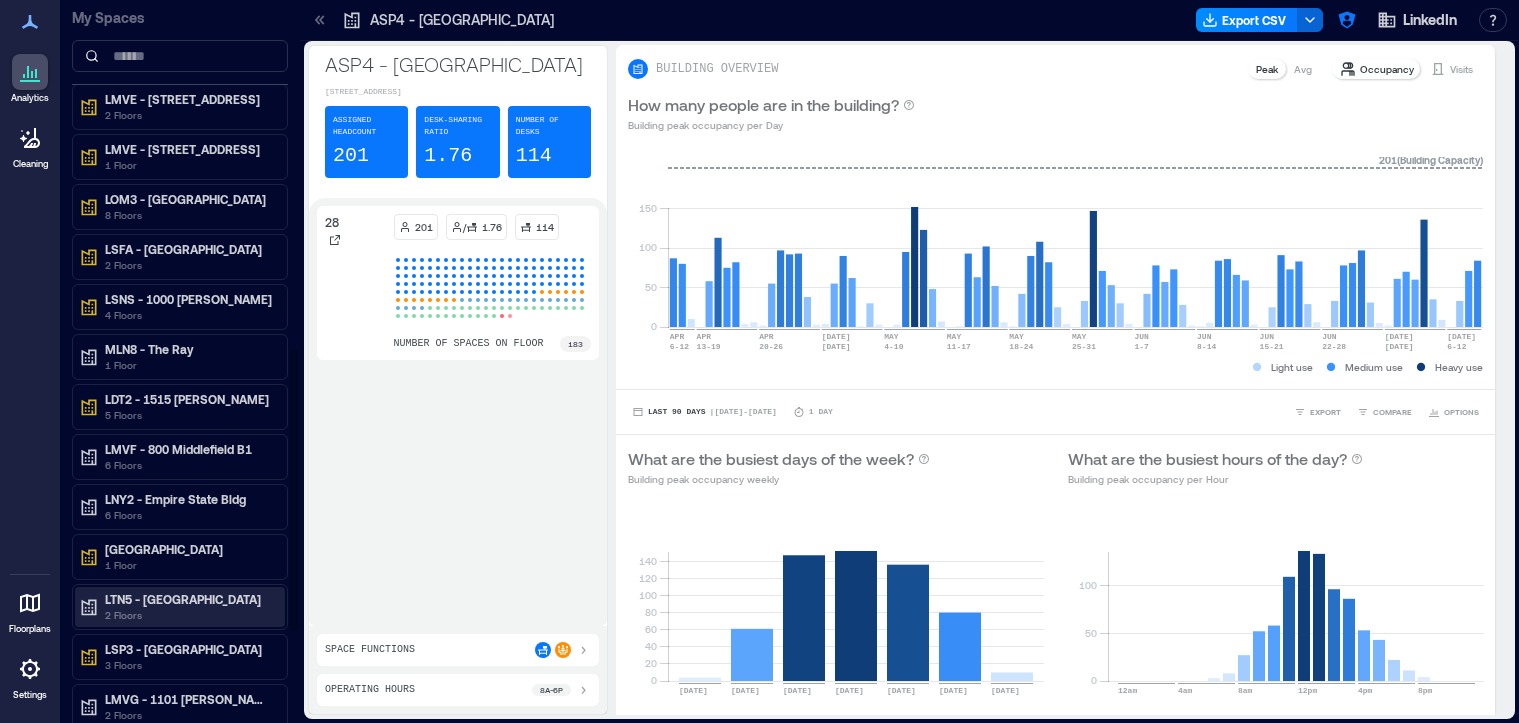 scroll, scrollTop: 898, scrollLeft: 0, axis: vertical 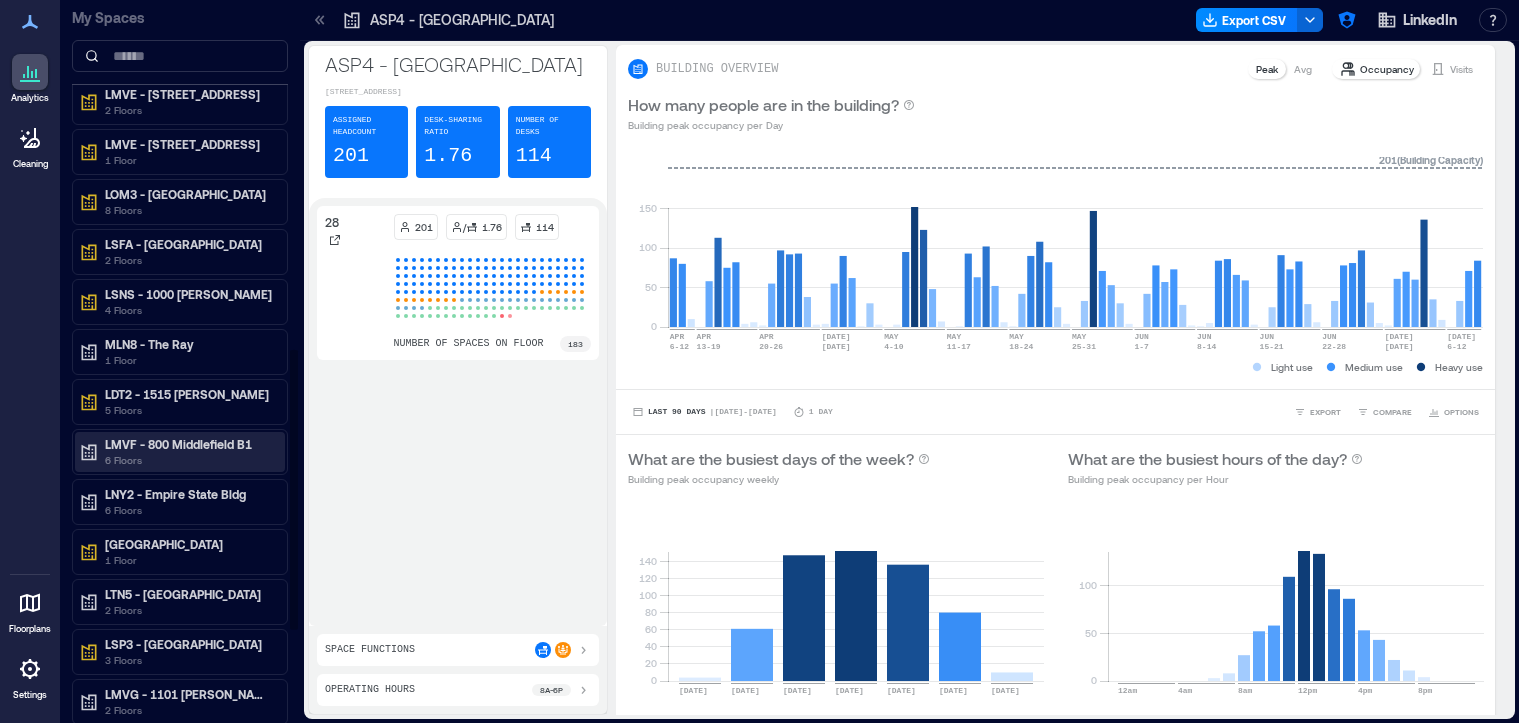 click on "LMVF - 800 Middlefield B1" at bounding box center (189, 444) 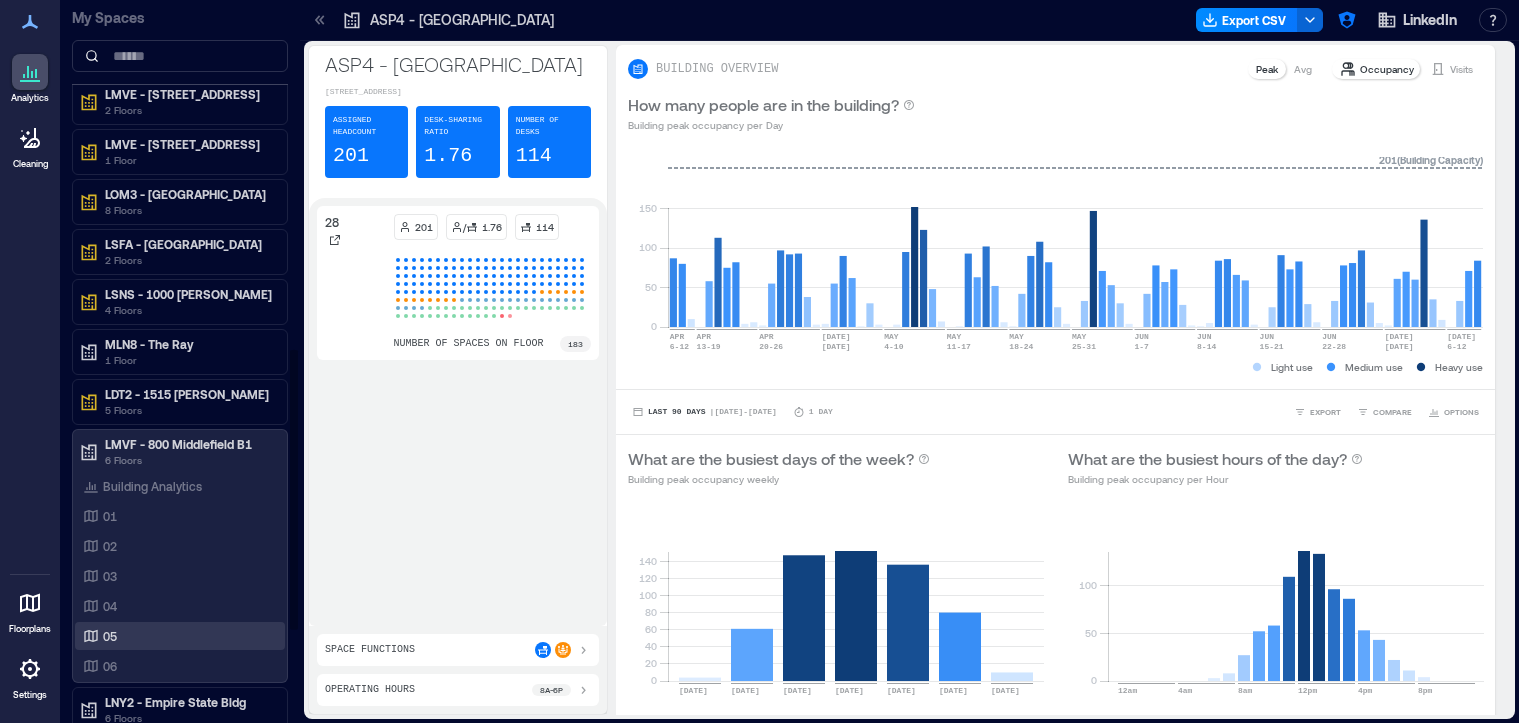 click on "05" at bounding box center (176, 636) 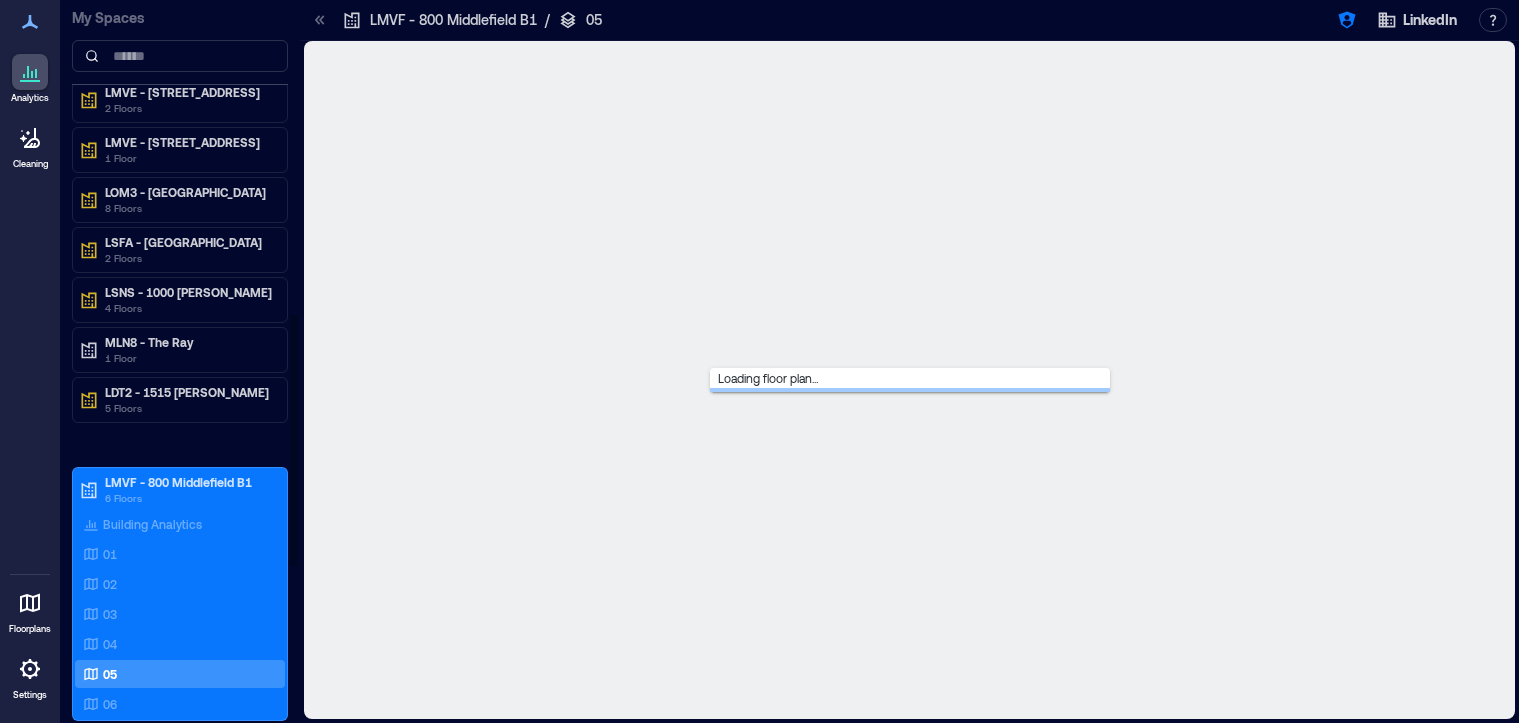 scroll, scrollTop: 818, scrollLeft: 0, axis: vertical 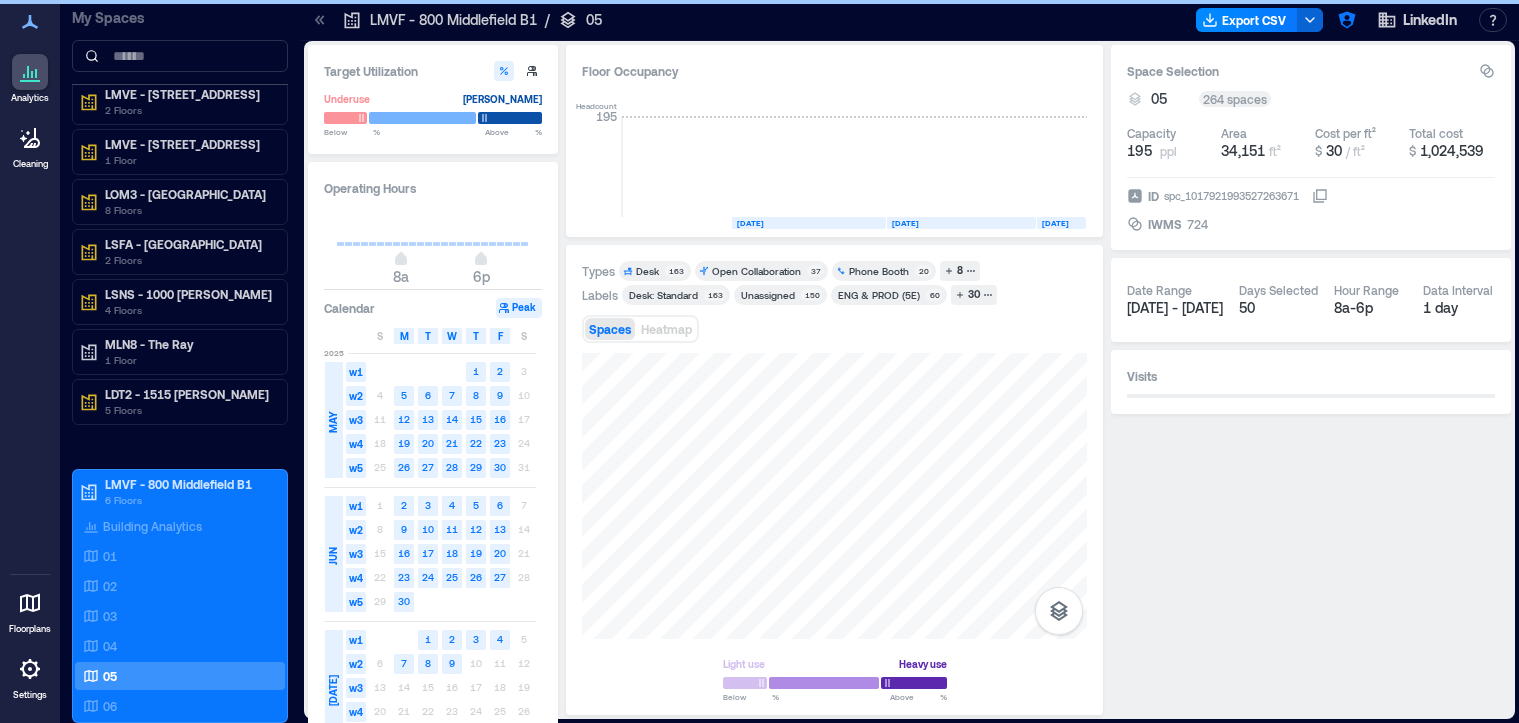 click 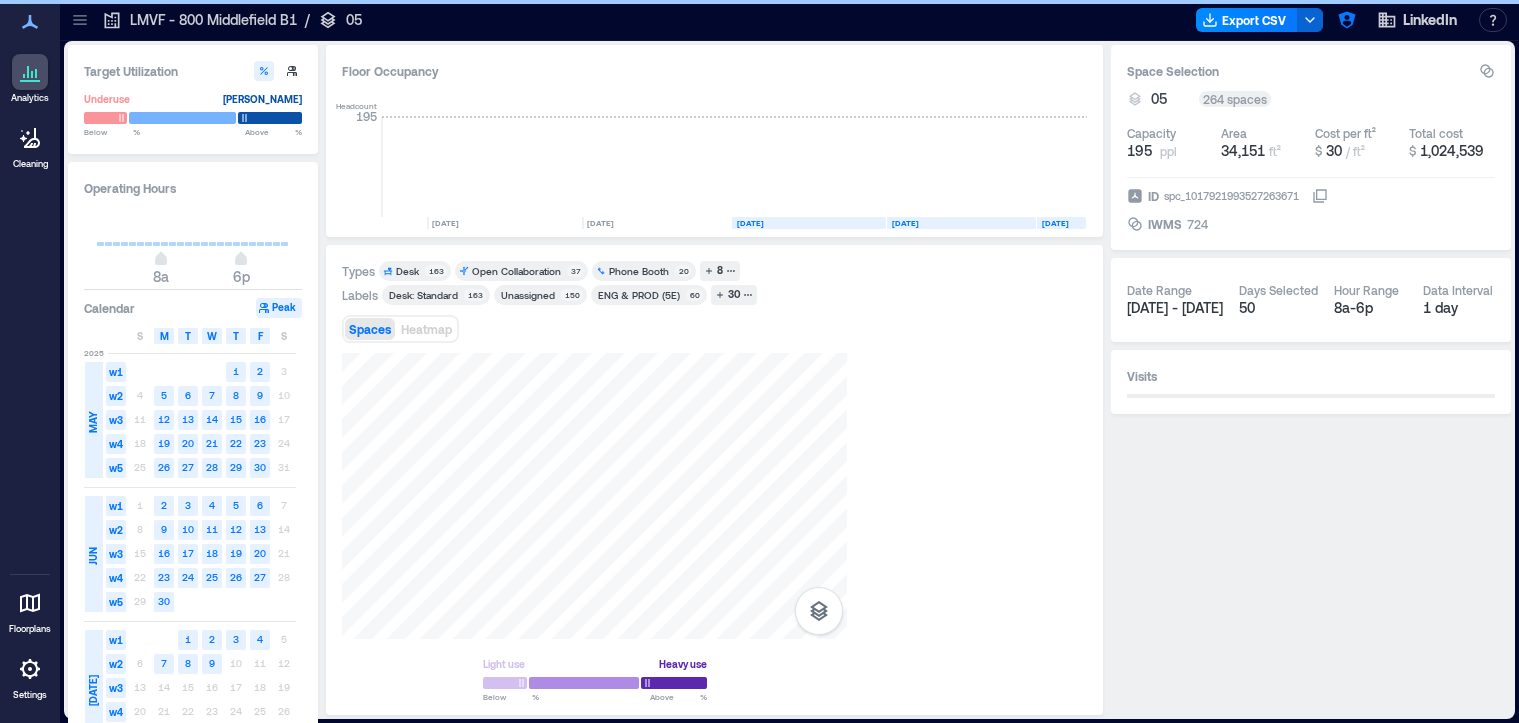 scroll, scrollTop: 0, scrollLeft: 5393, axis: horizontal 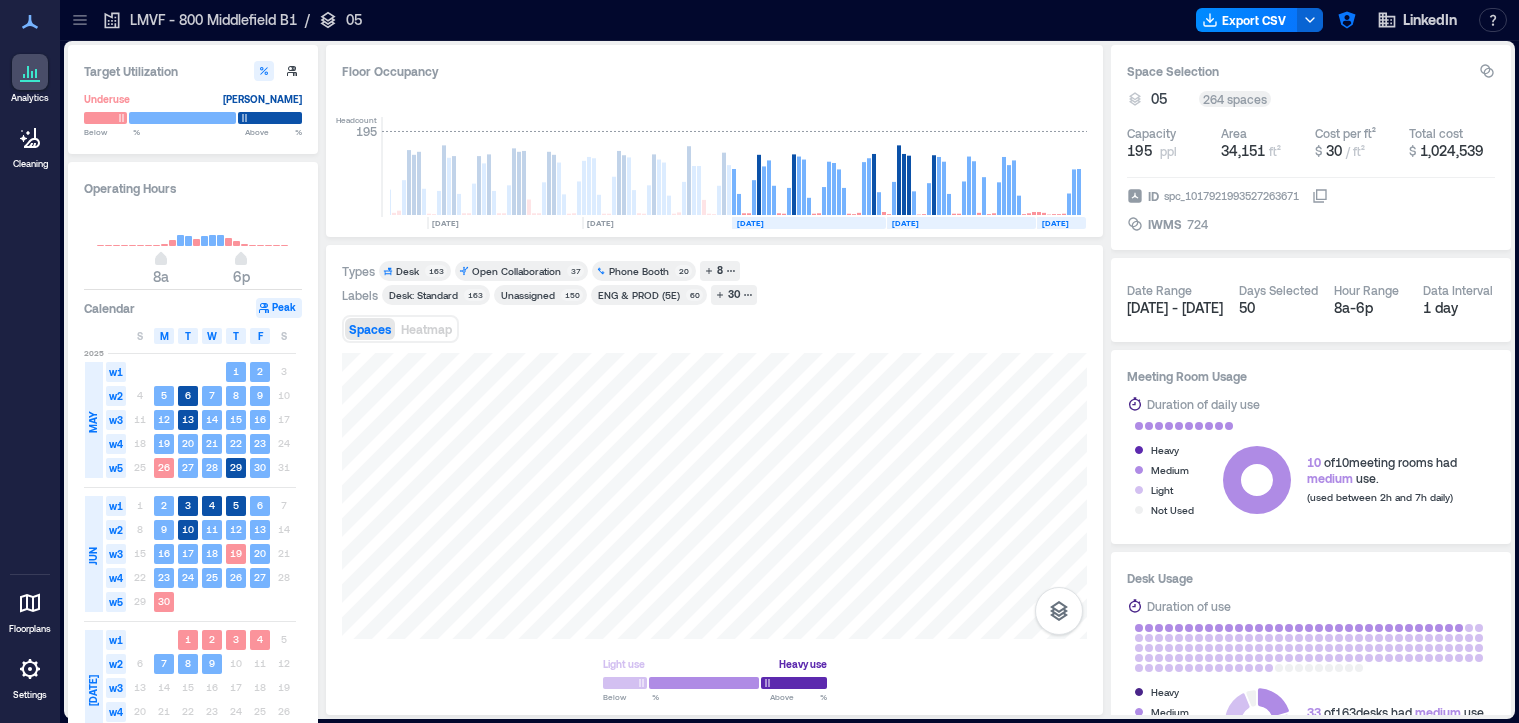 click 